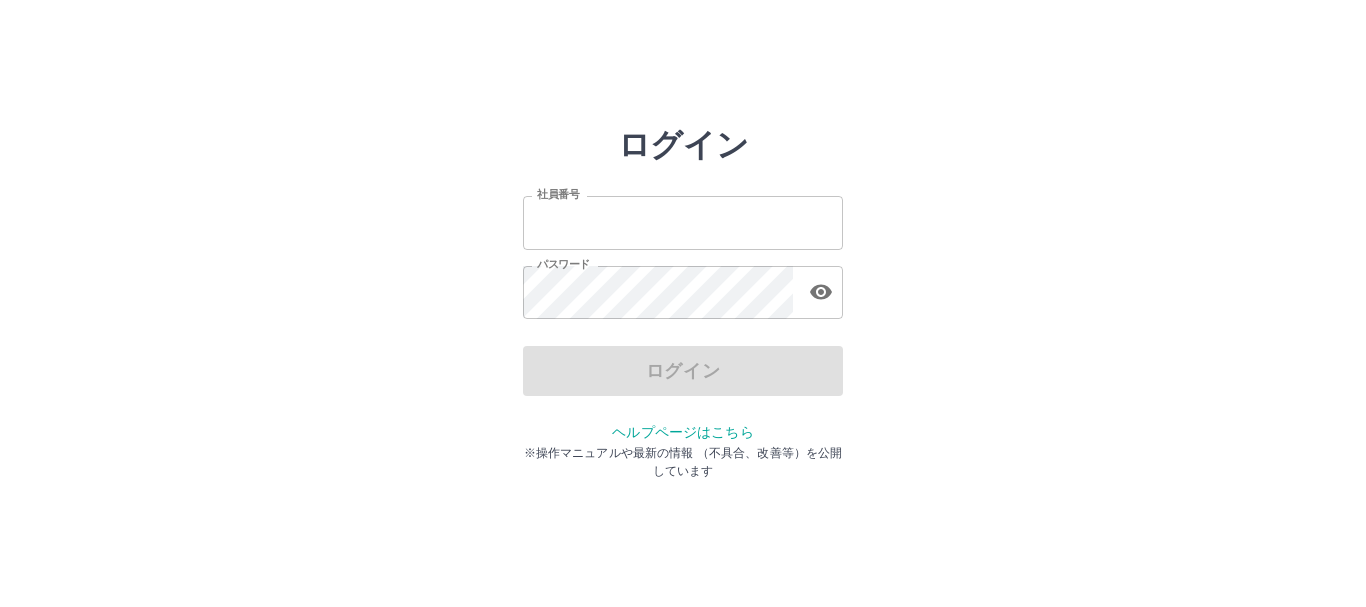 scroll, scrollTop: 0, scrollLeft: 0, axis: both 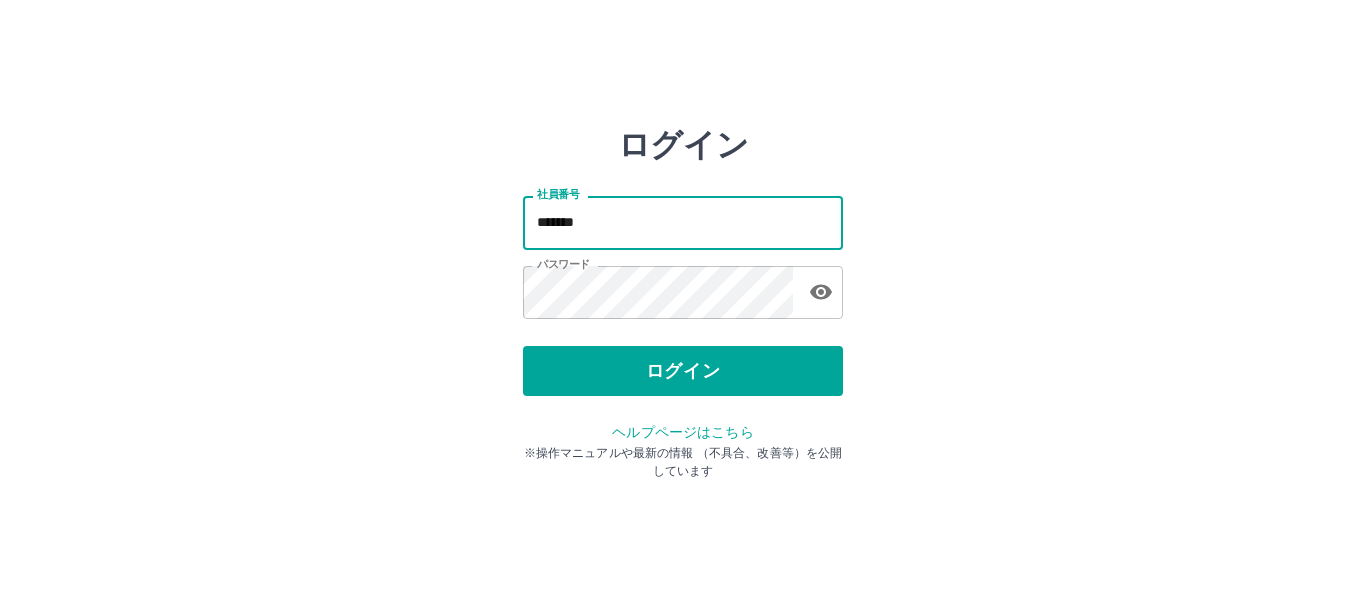 click on "*******" at bounding box center [683, 222] 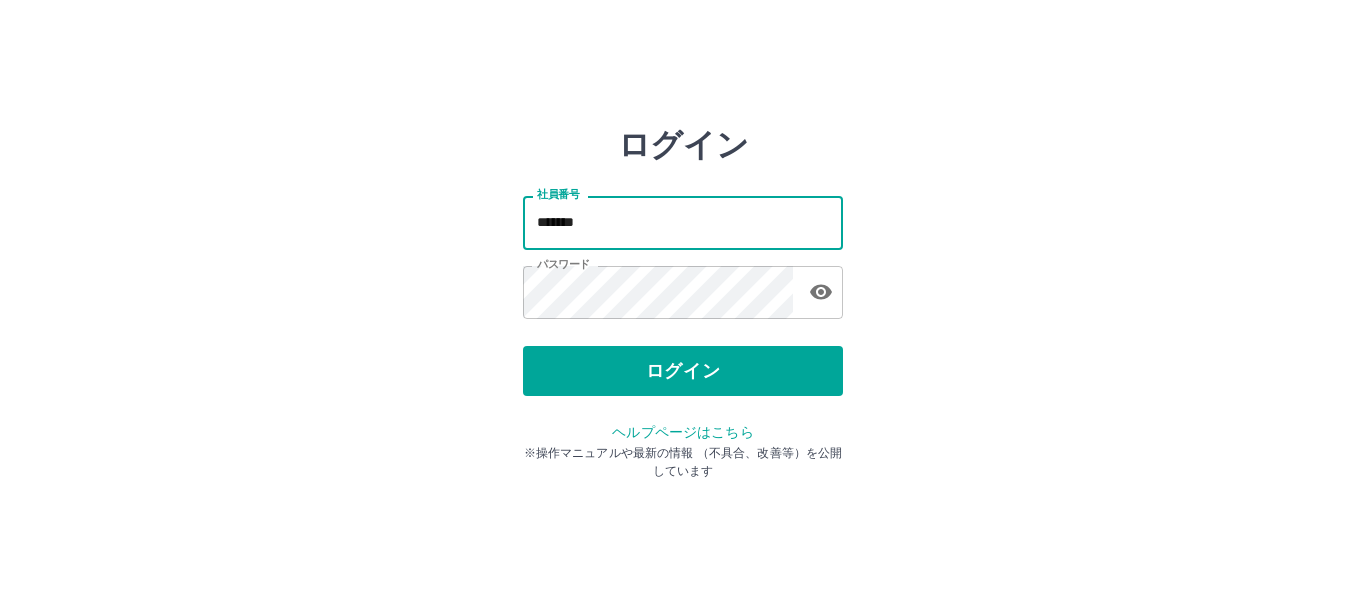 type on "*******" 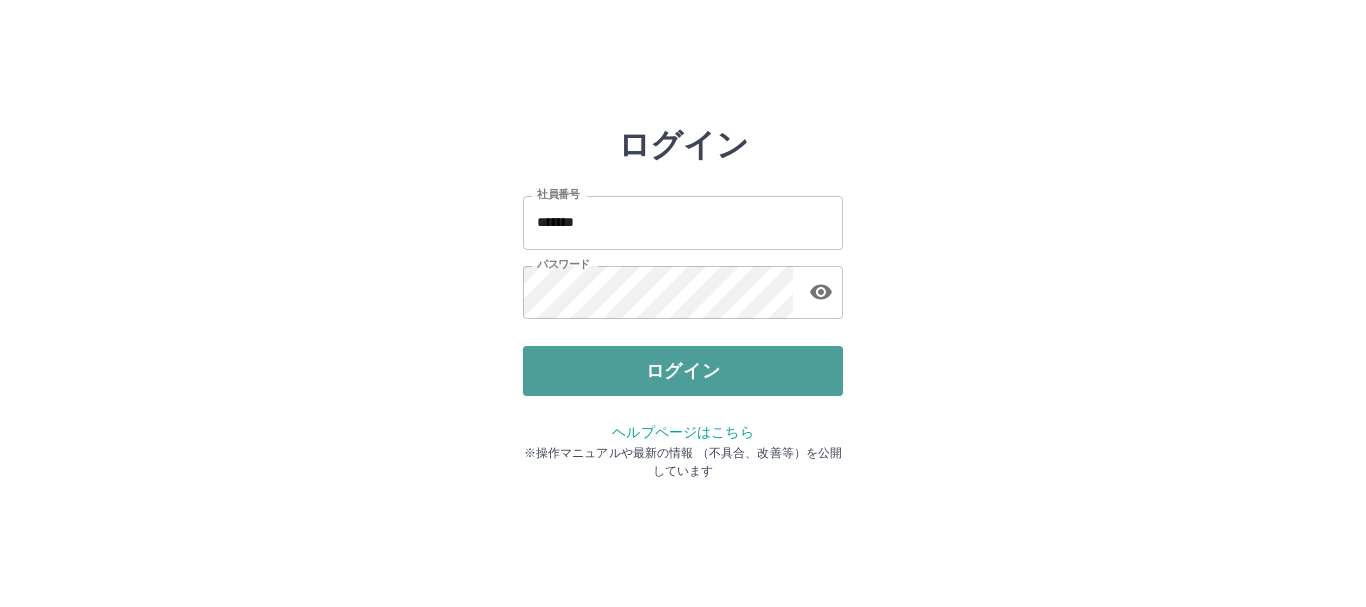 click on "ログイン" at bounding box center [683, 371] 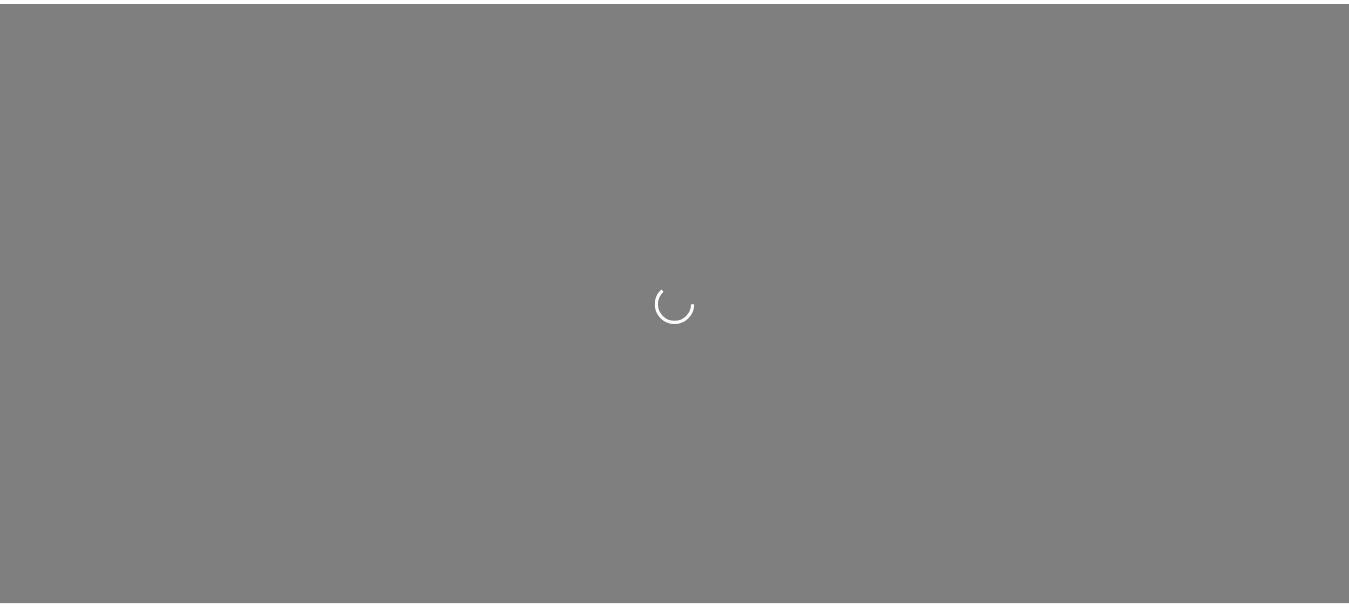 scroll, scrollTop: 0, scrollLeft: 0, axis: both 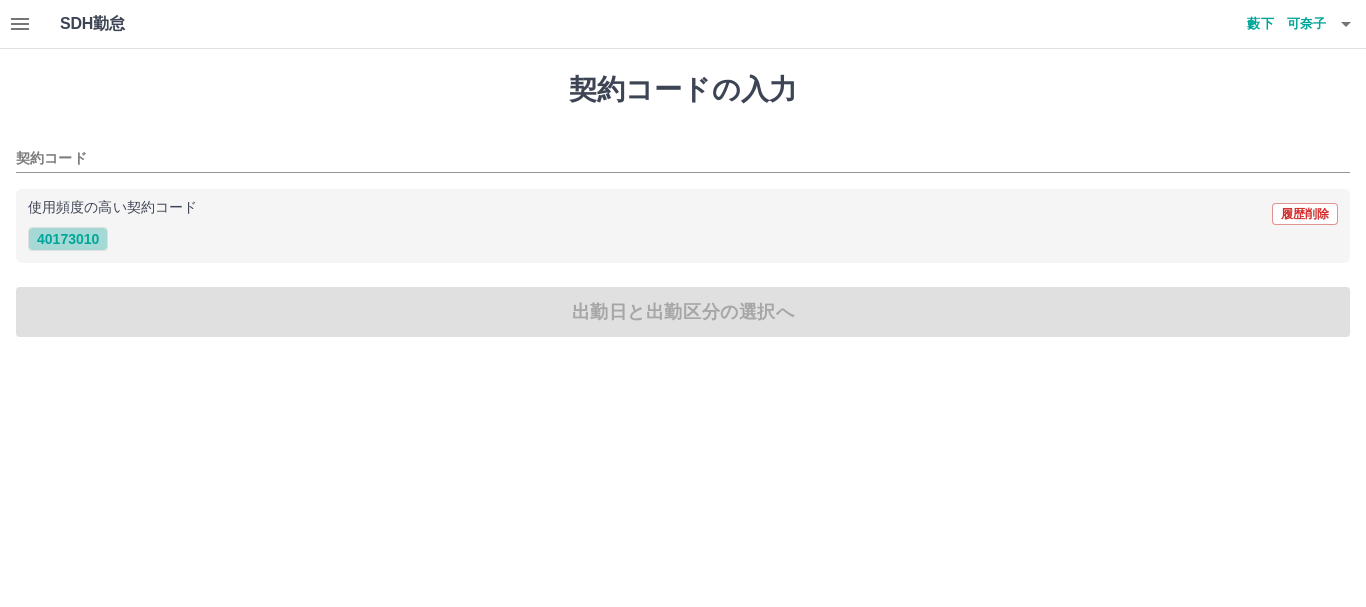 click on "40173010" at bounding box center (68, 239) 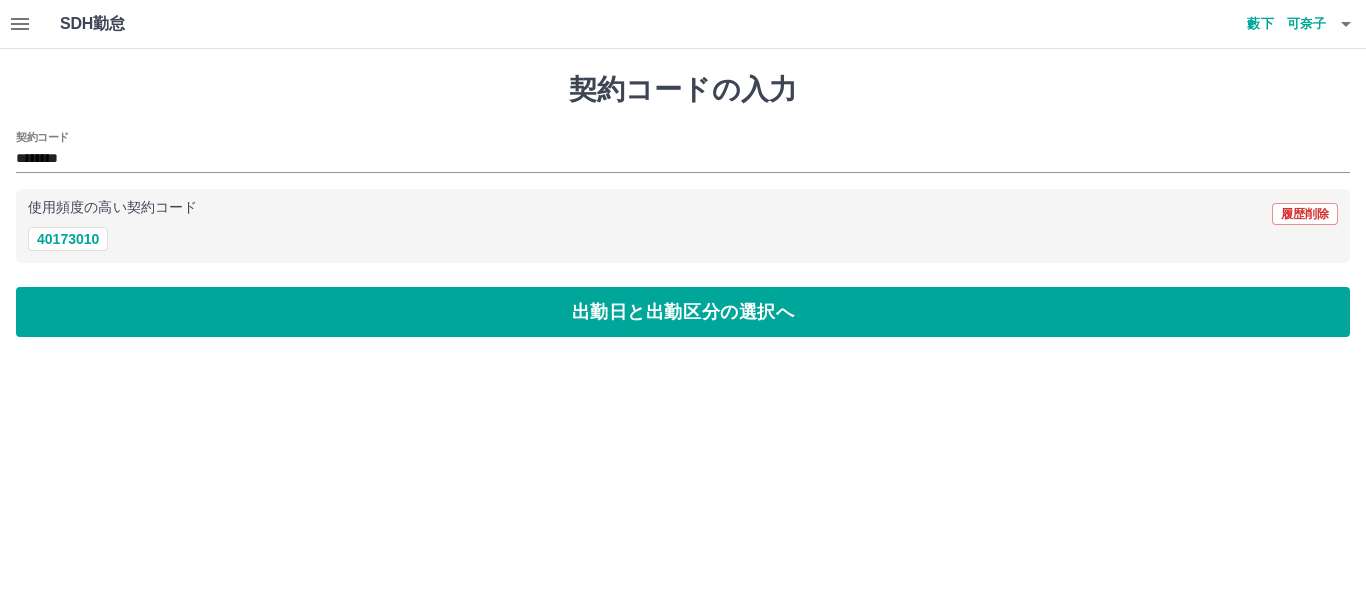 click on "契約コードの入力 契約コード ******** 使用頻度の高い契約コード 履歴削除 40173010 出勤日と出勤区分の選択へ" at bounding box center [683, 205] 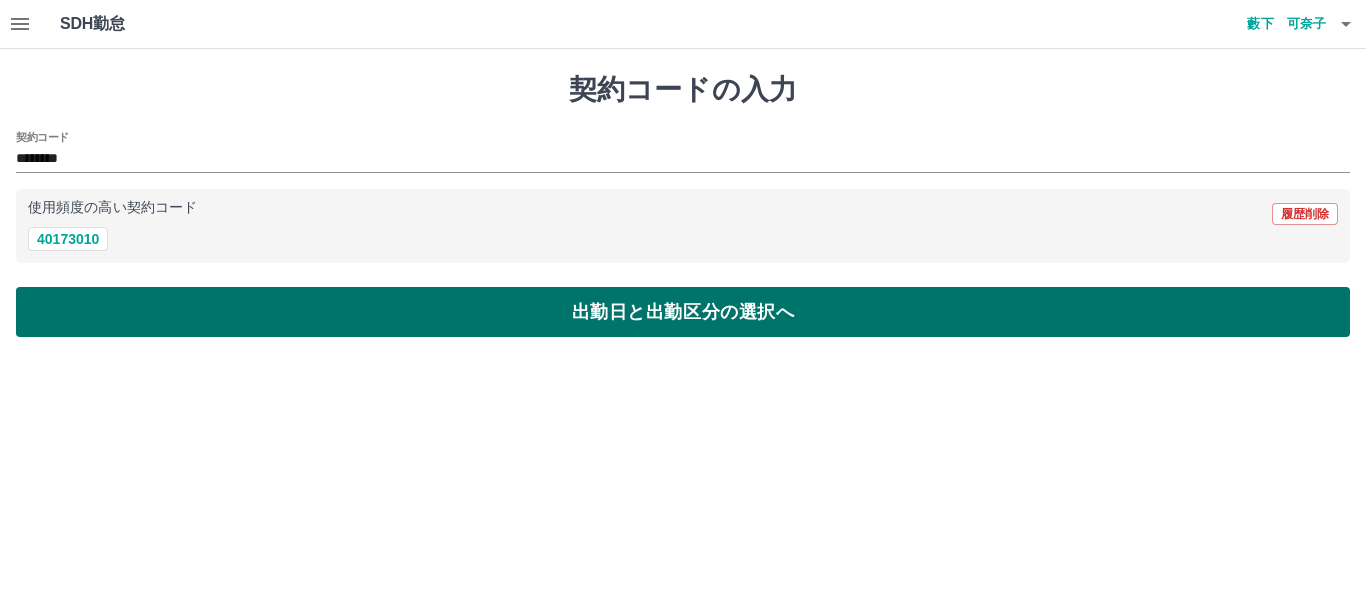 click on "出勤日と出勤区分の選択へ" at bounding box center (683, 312) 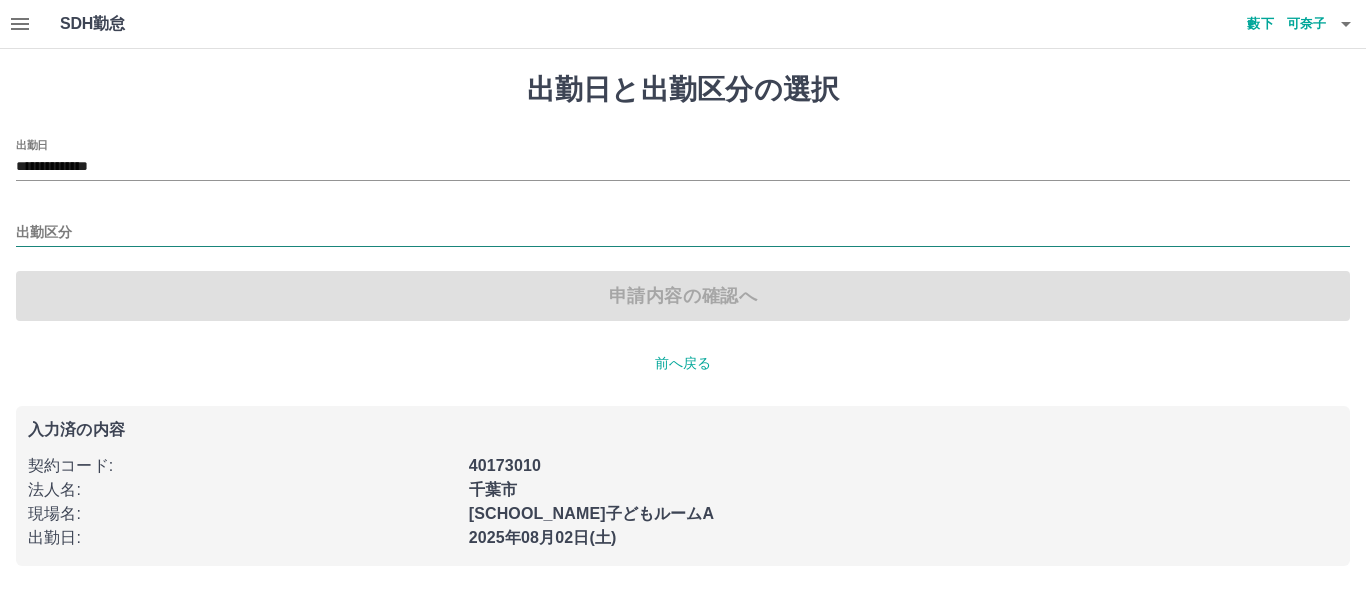 click on "出勤区分" at bounding box center (683, 233) 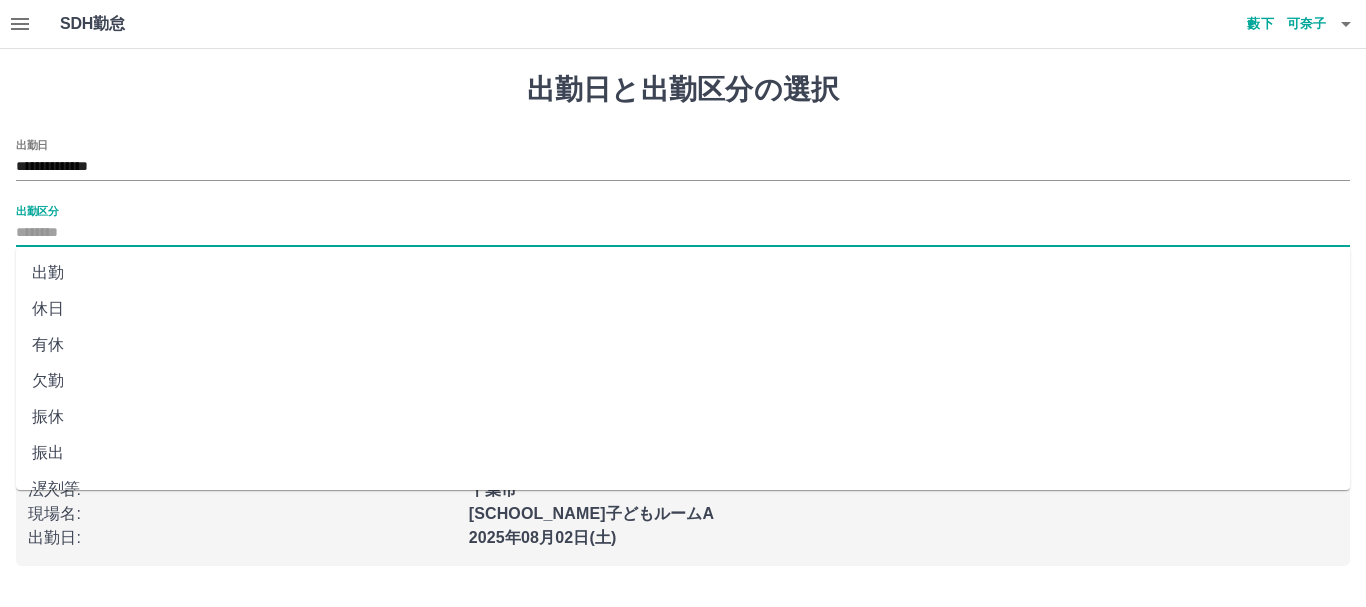 click on "出勤" at bounding box center (683, 273) 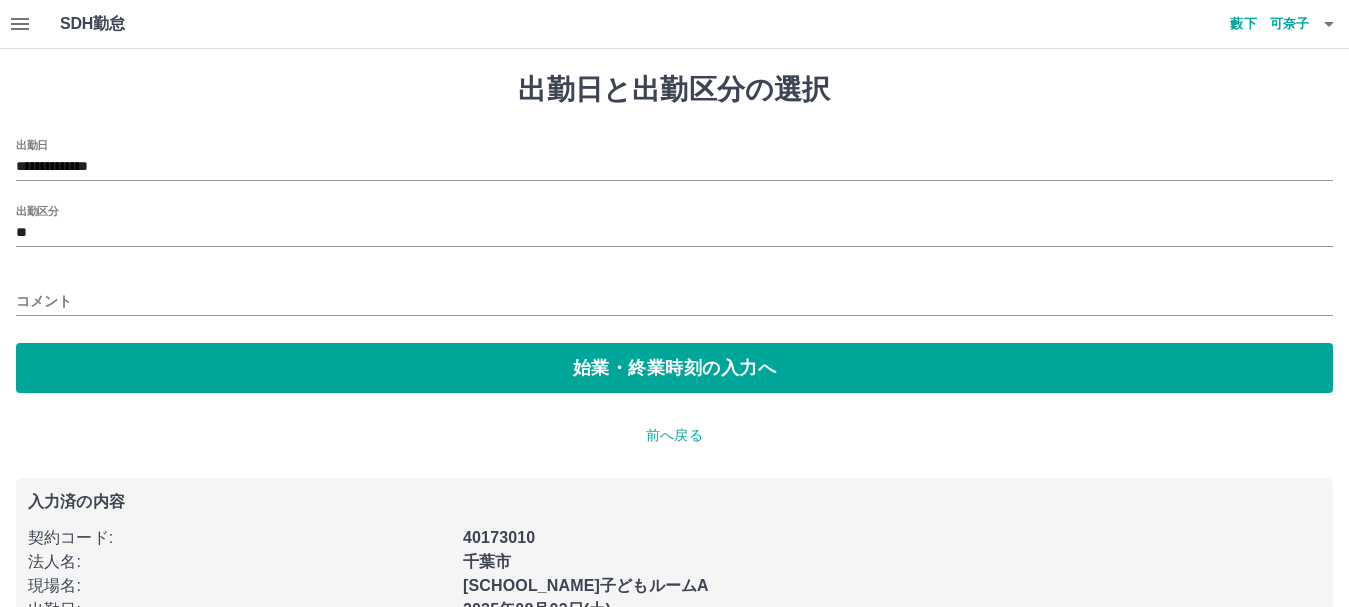 click on "**********" at bounding box center (674, 266) 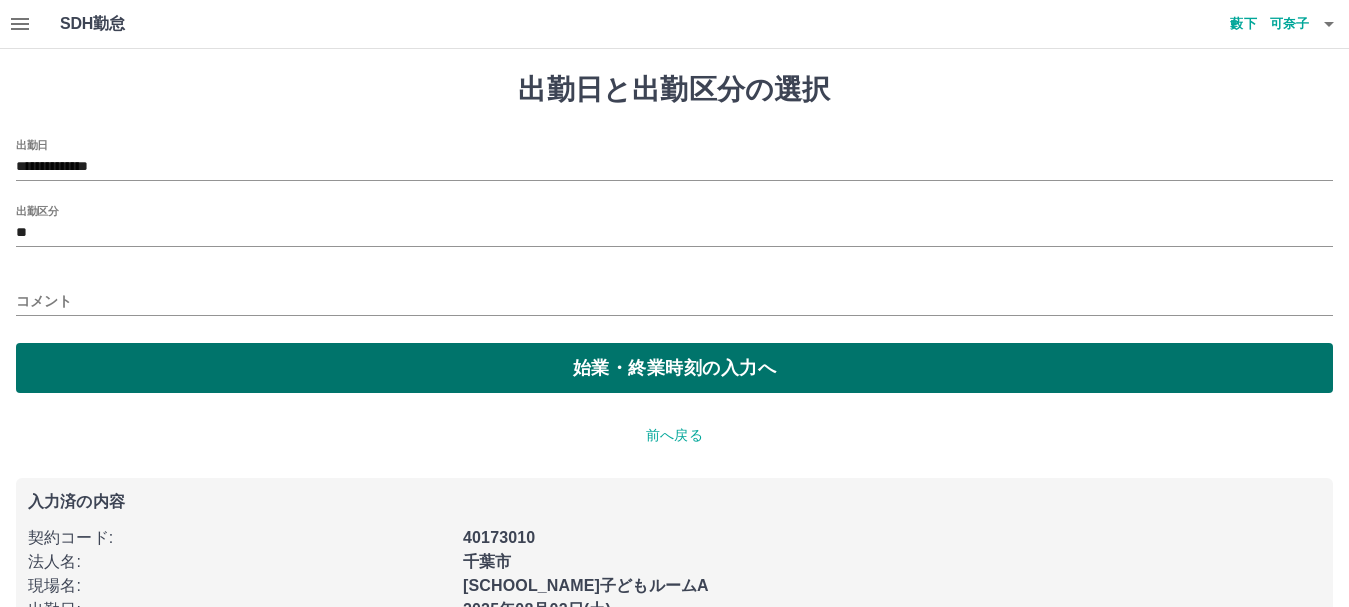 click on "始業・終業時刻の入力へ" at bounding box center [674, 368] 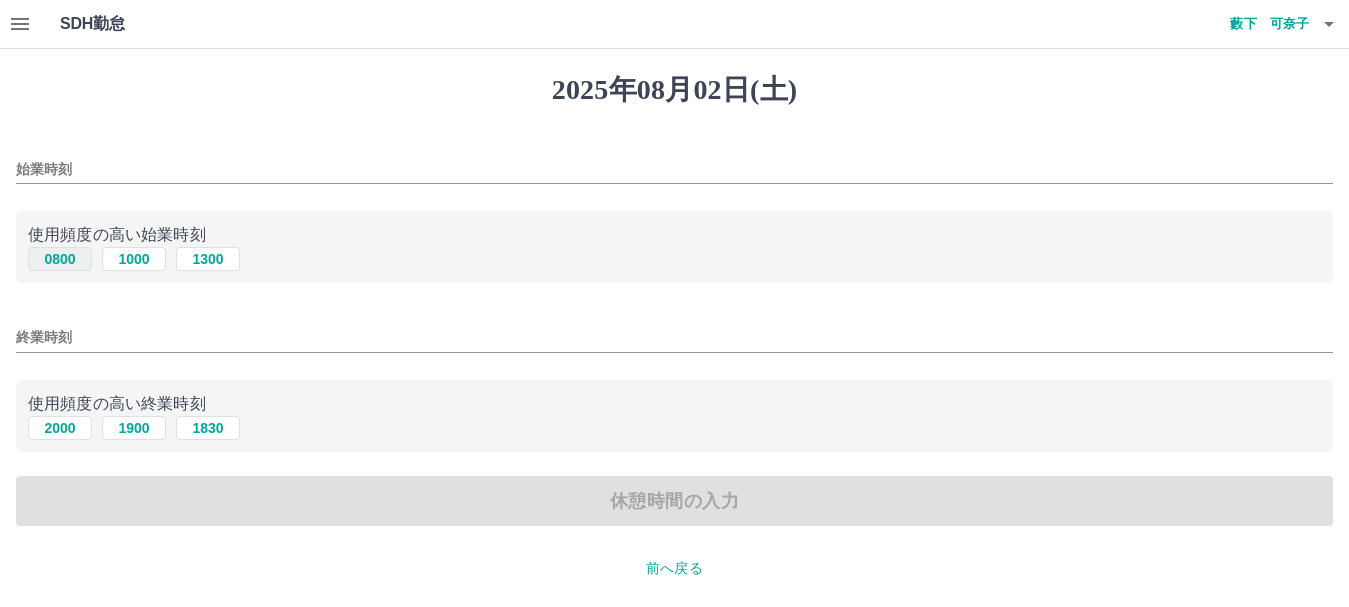 click on "0800" at bounding box center (60, 259) 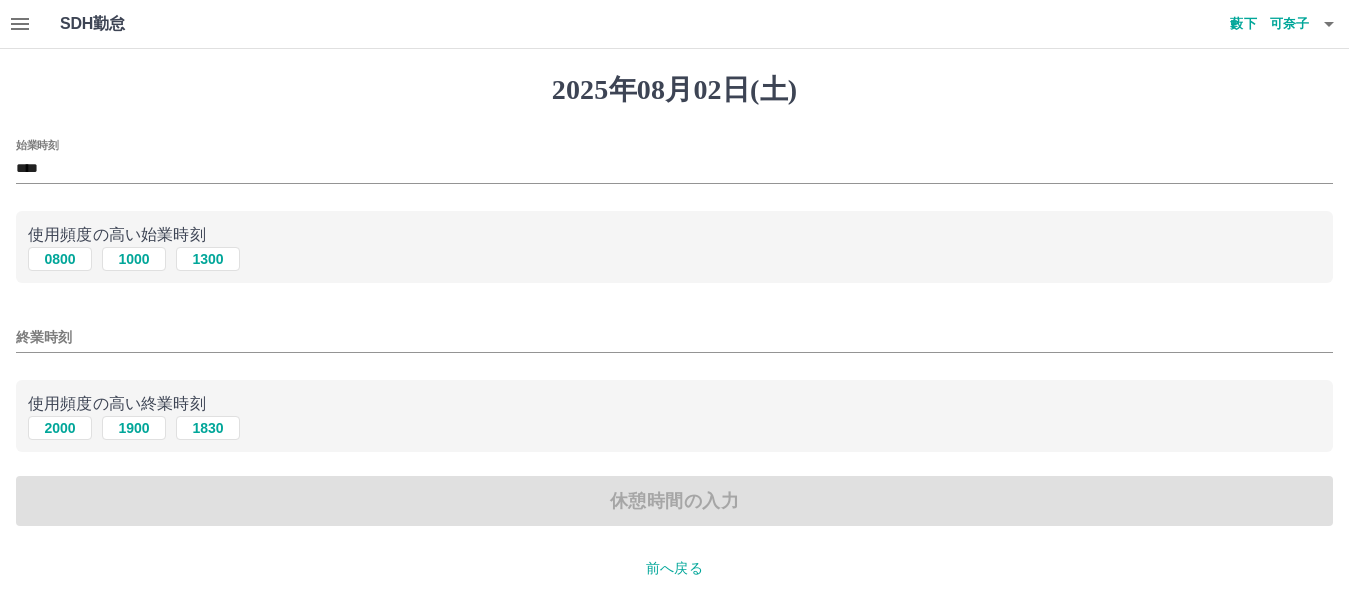 click on "終業時刻" at bounding box center (674, 331) 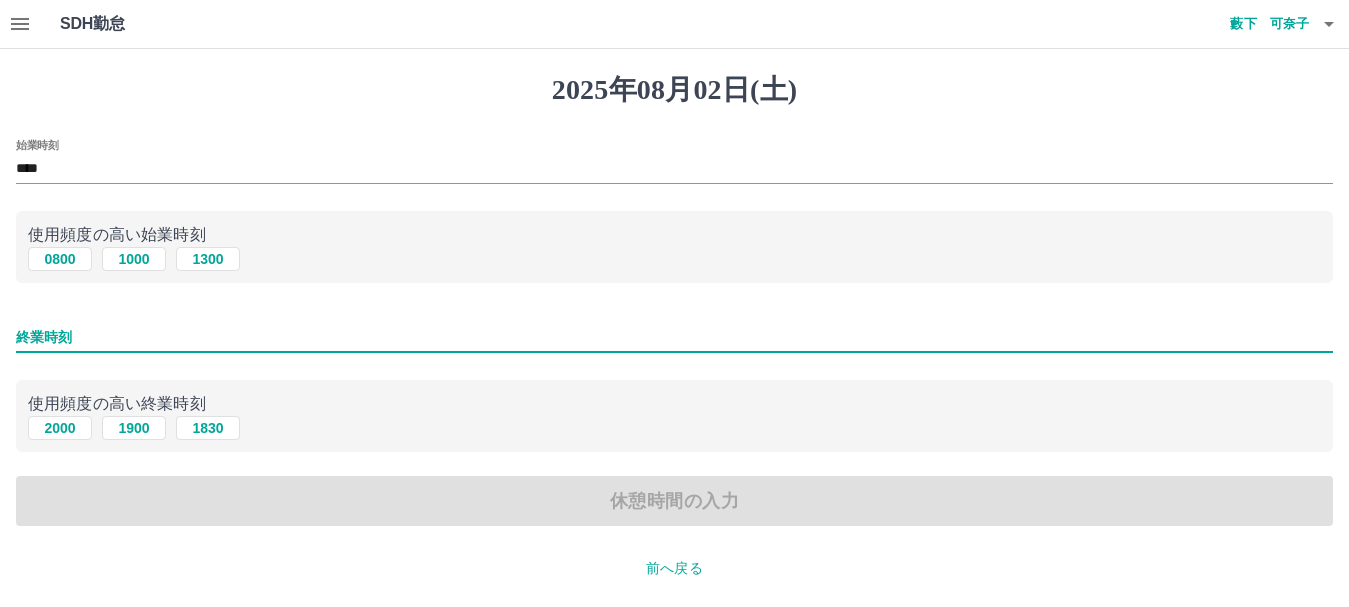 click on "終業時刻" at bounding box center [674, 337] 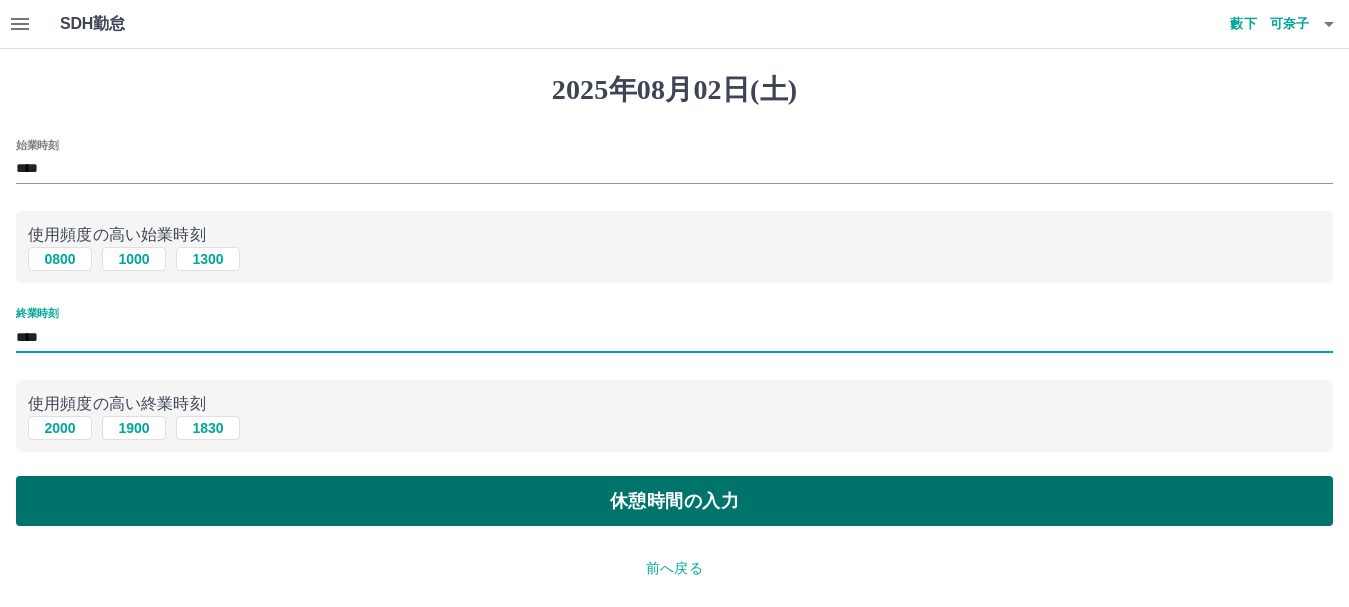 type on "****" 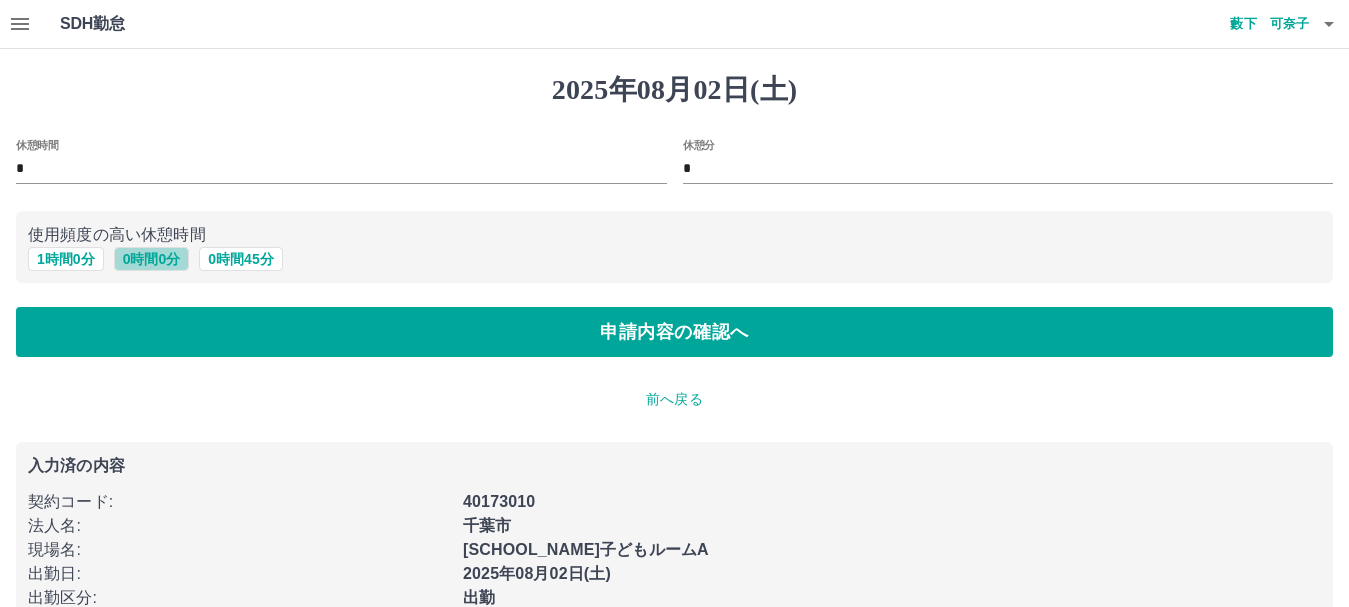 click on "0 時間 0 分" at bounding box center (152, 259) 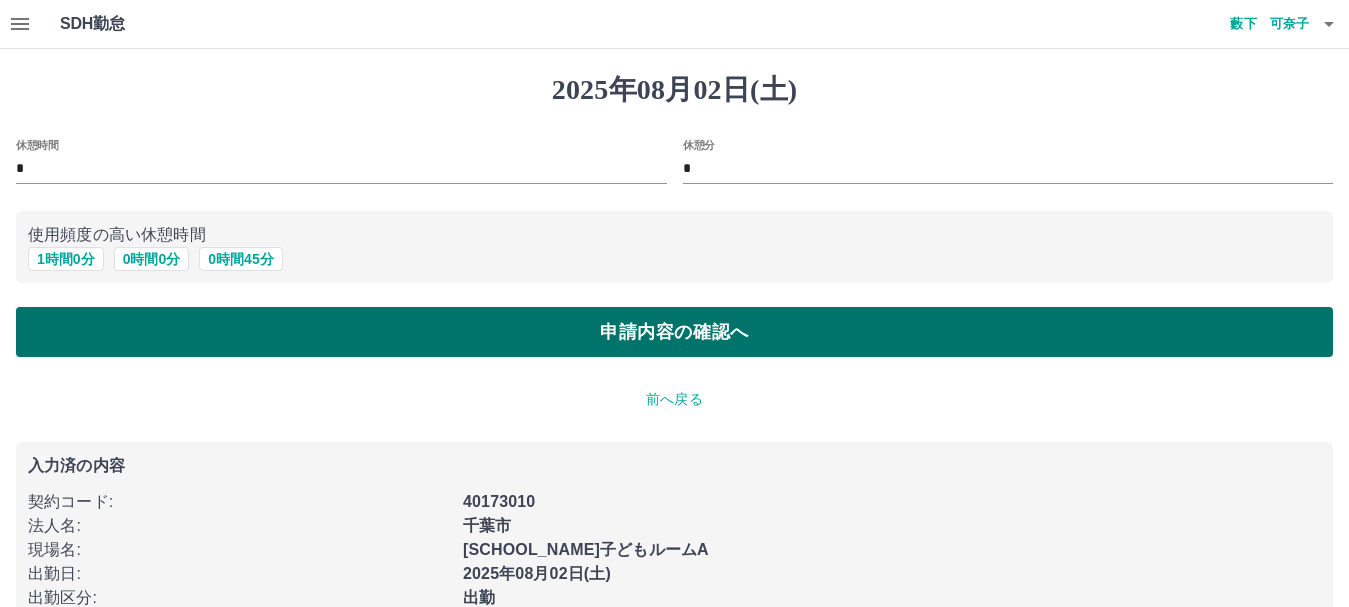 click on "申請内容の確認へ" at bounding box center [674, 332] 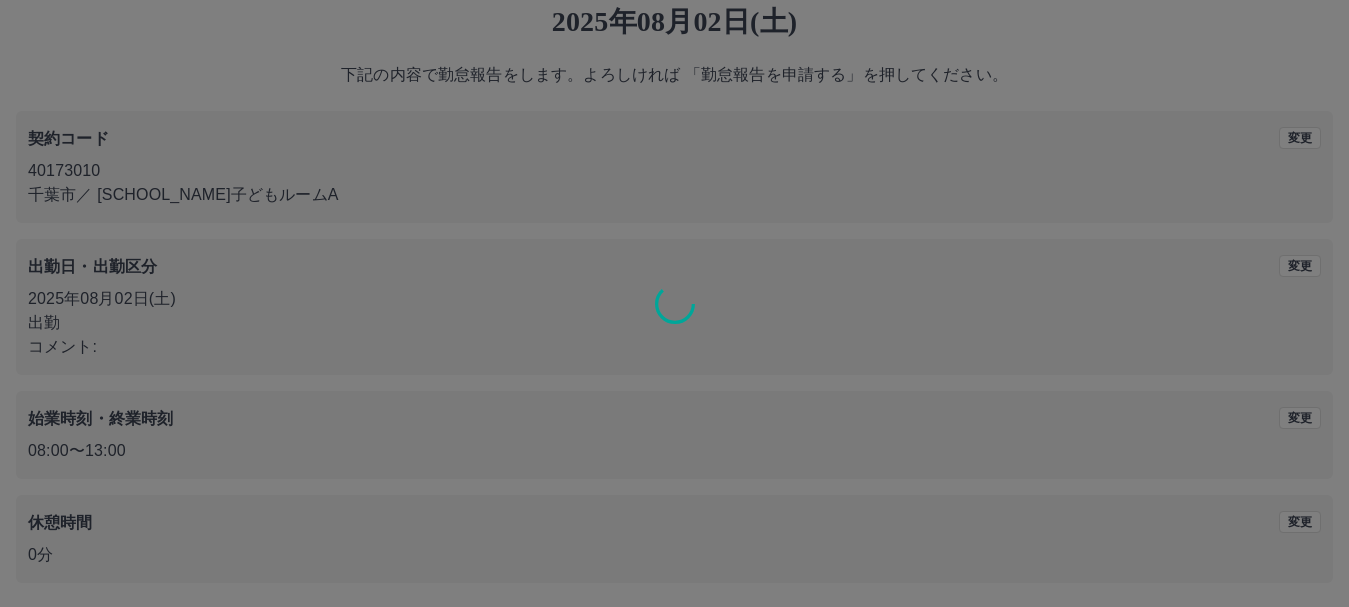 scroll, scrollTop: 142, scrollLeft: 0, axis: vertical 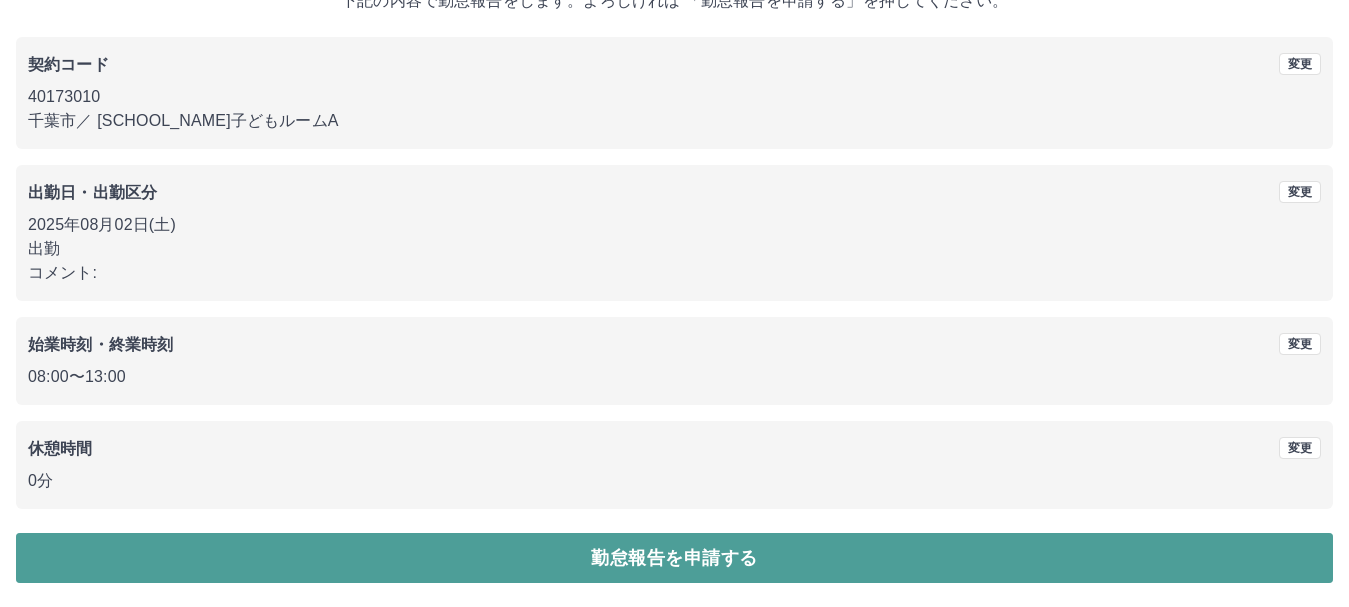 click on "勤怠報告を申請する" at bounding box center (674, 558) 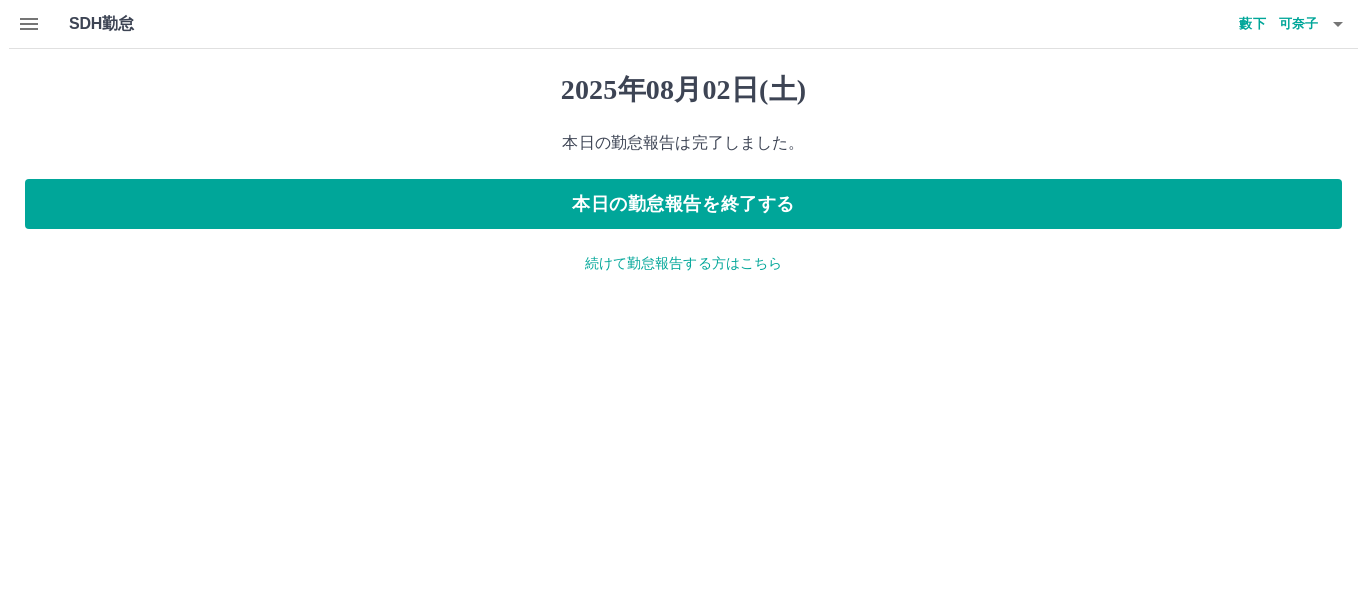 scroll, scrollTop: 0, scrollLeft: 0, axis: both 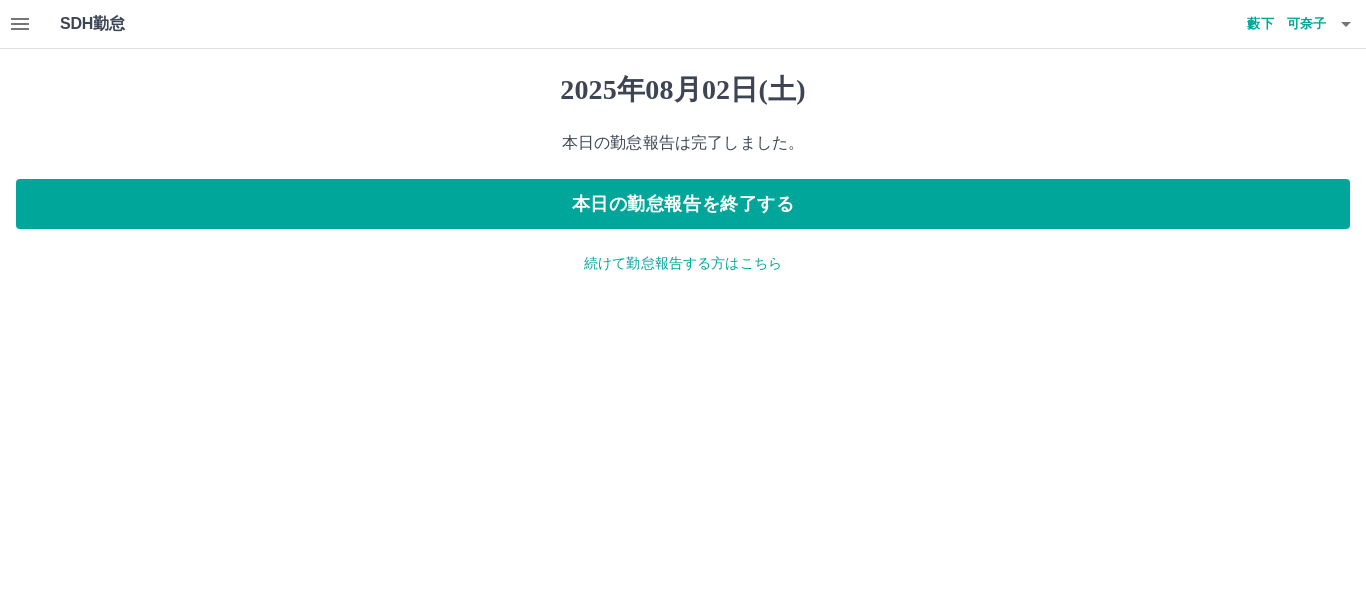 click on "続けて勤怠報告する方はこちら" at bounding box center (683, 263) 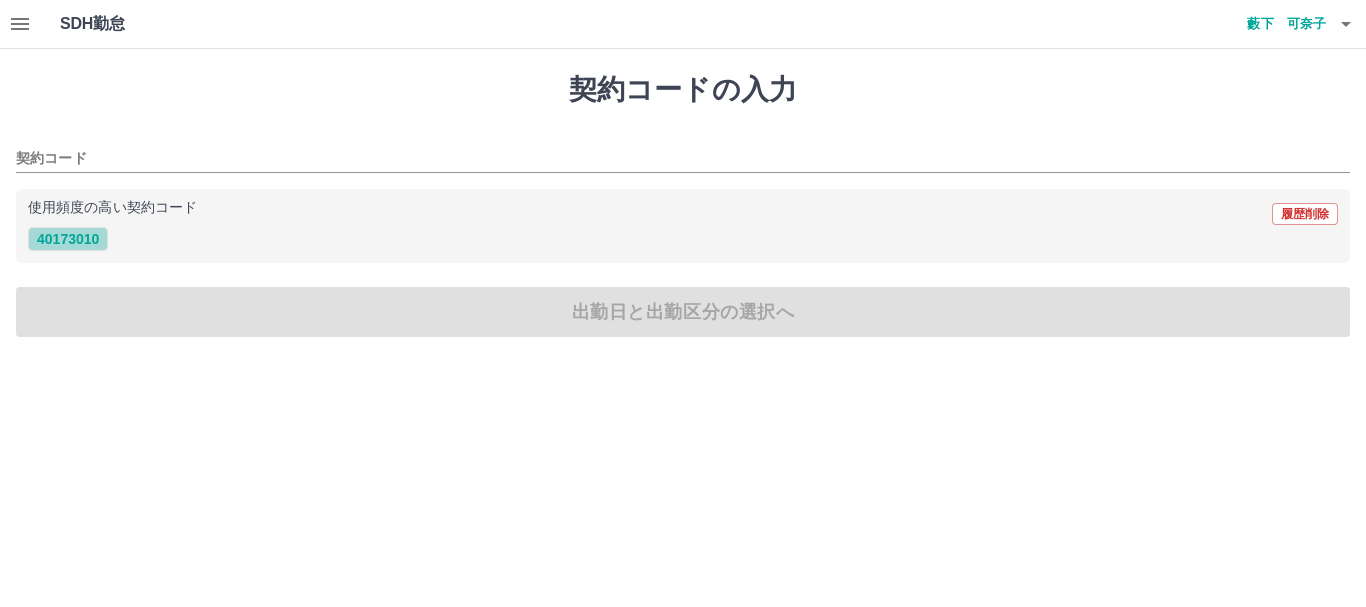 click on "40173010" at bounding box center (68, 239) 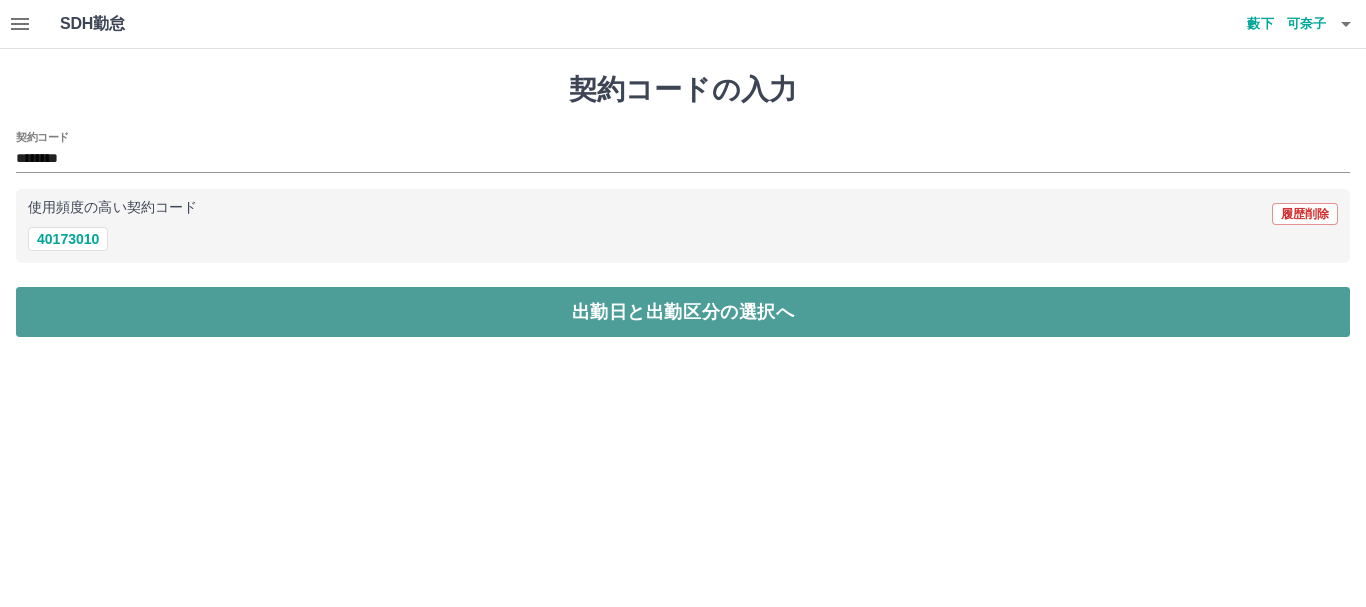 click on "出勤日と出勤区分の選択へ" at bounding box center (683, 312) 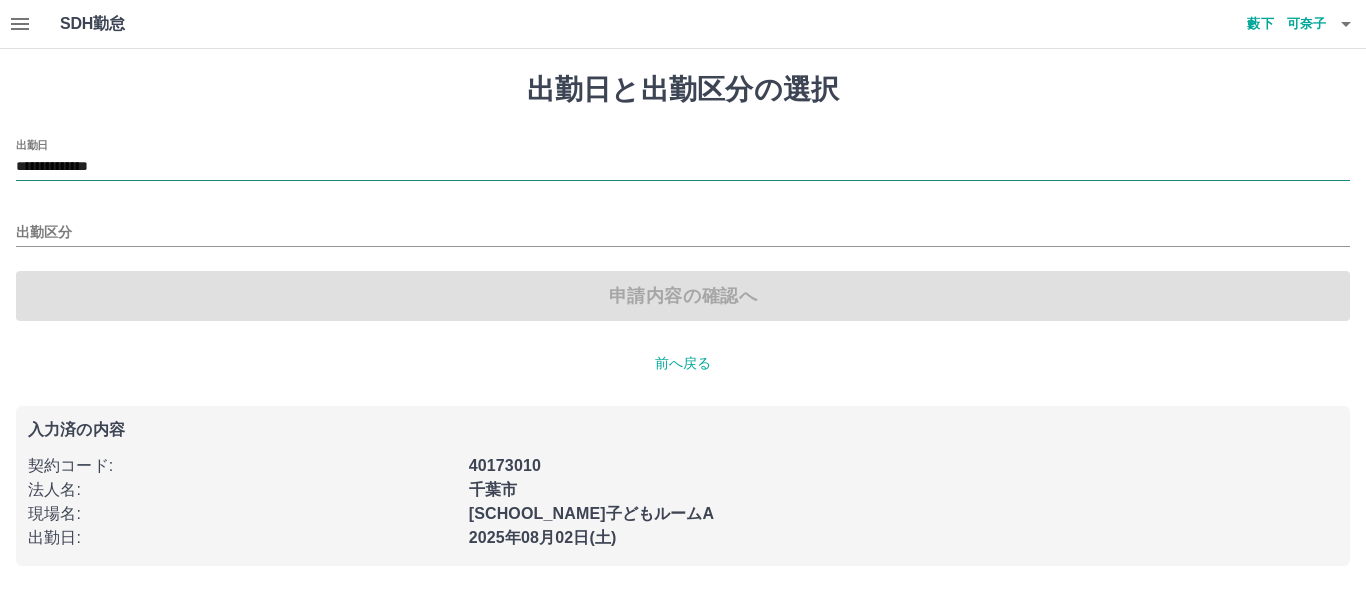 click on "**********" at bounding box center (683, 160) 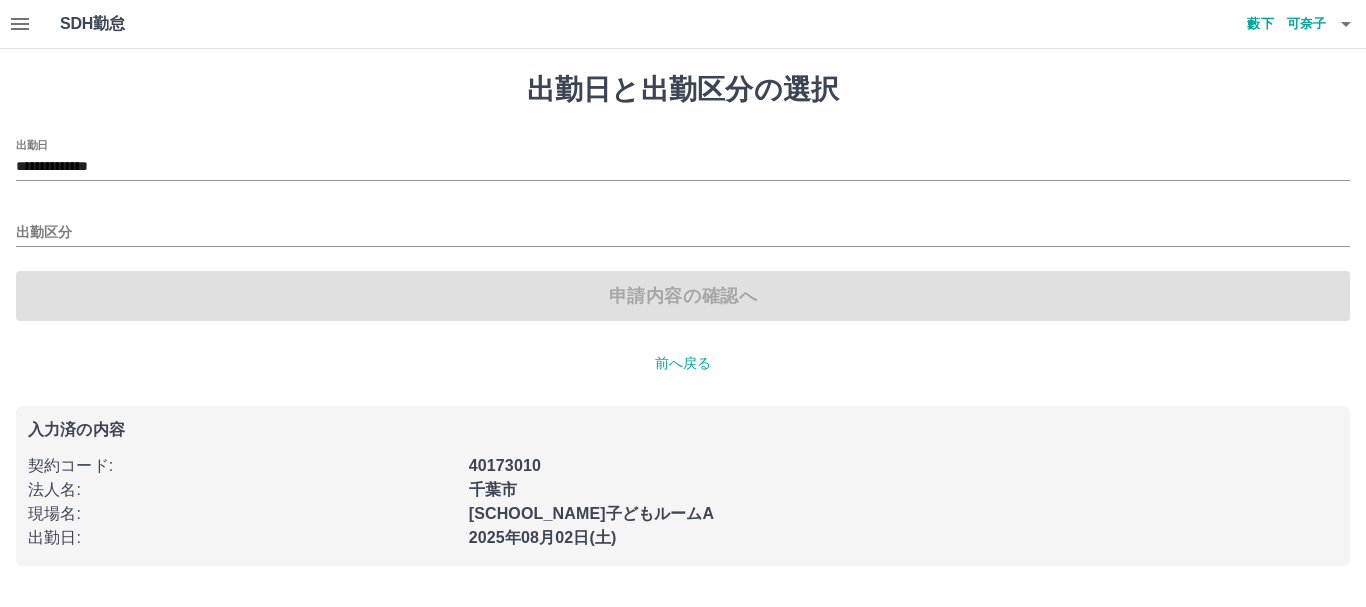 click on "**********" at bounding box center [683, 230] 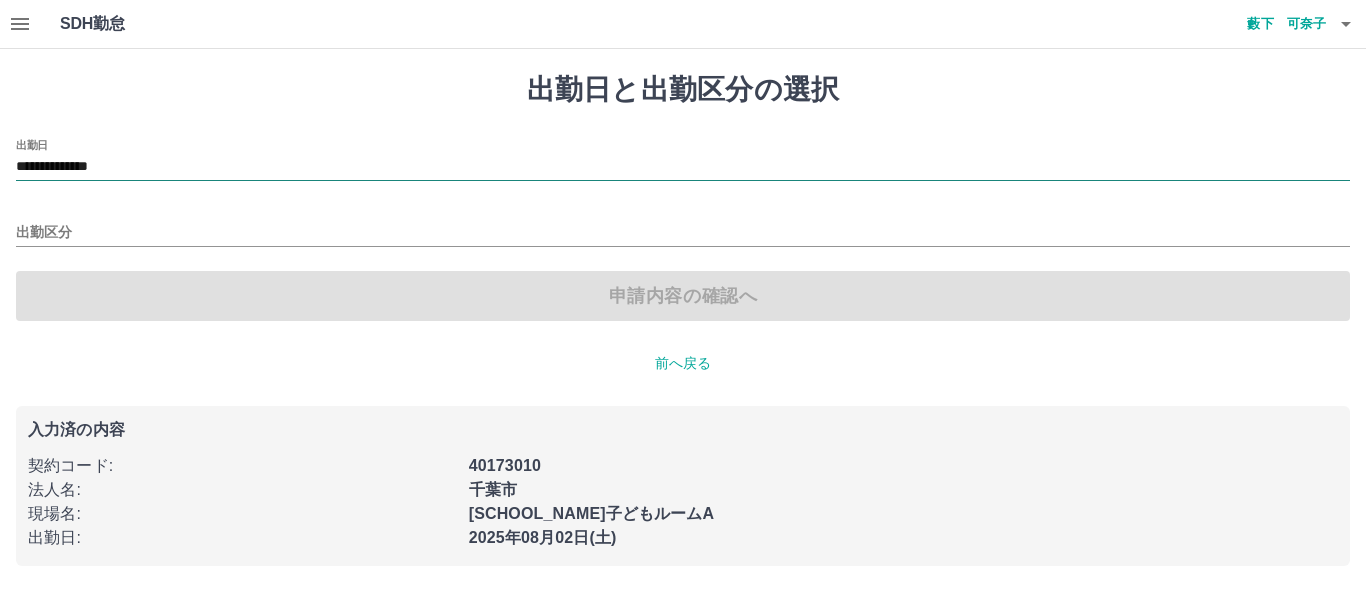 click on "**********" at bounding box center [683, 167] 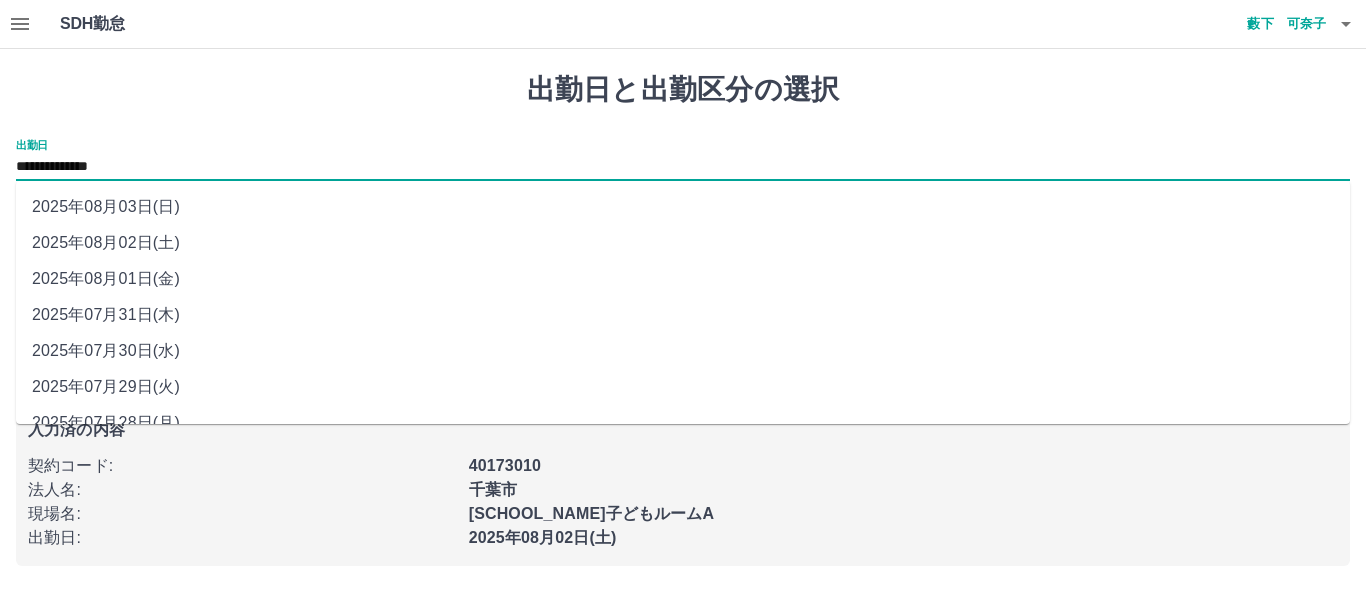 click on "2025年08月03日(日)" at bounding box center [683, 207] 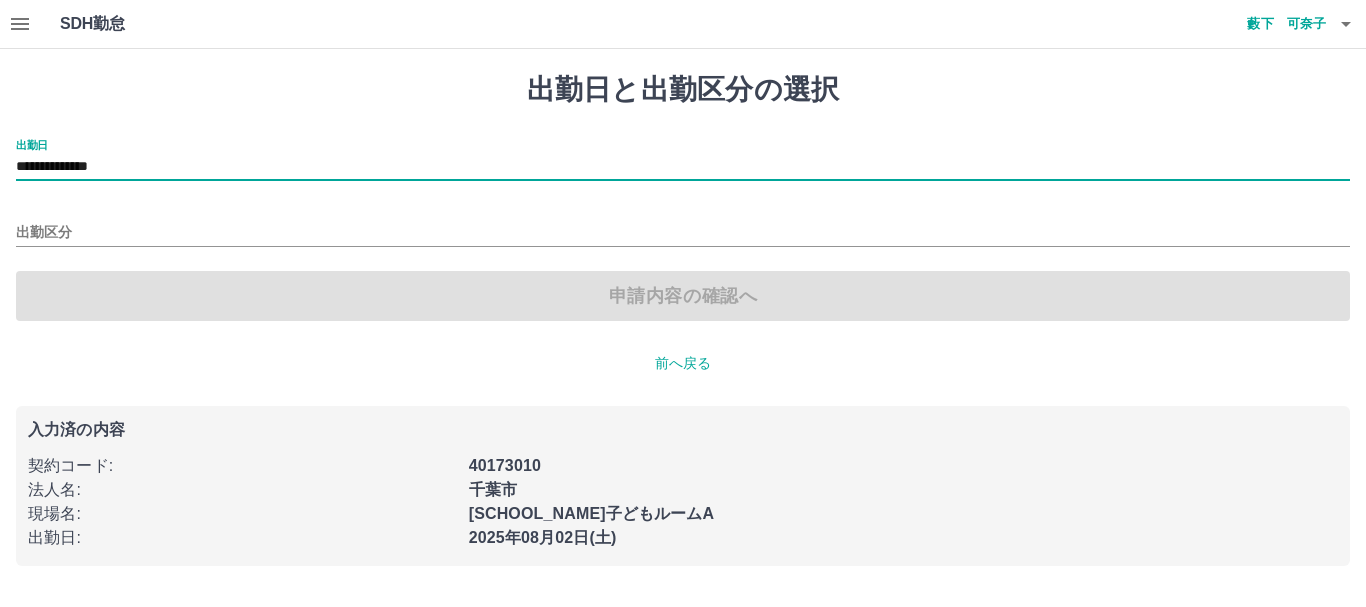 click on "**********" at bounding box center [683, 230] 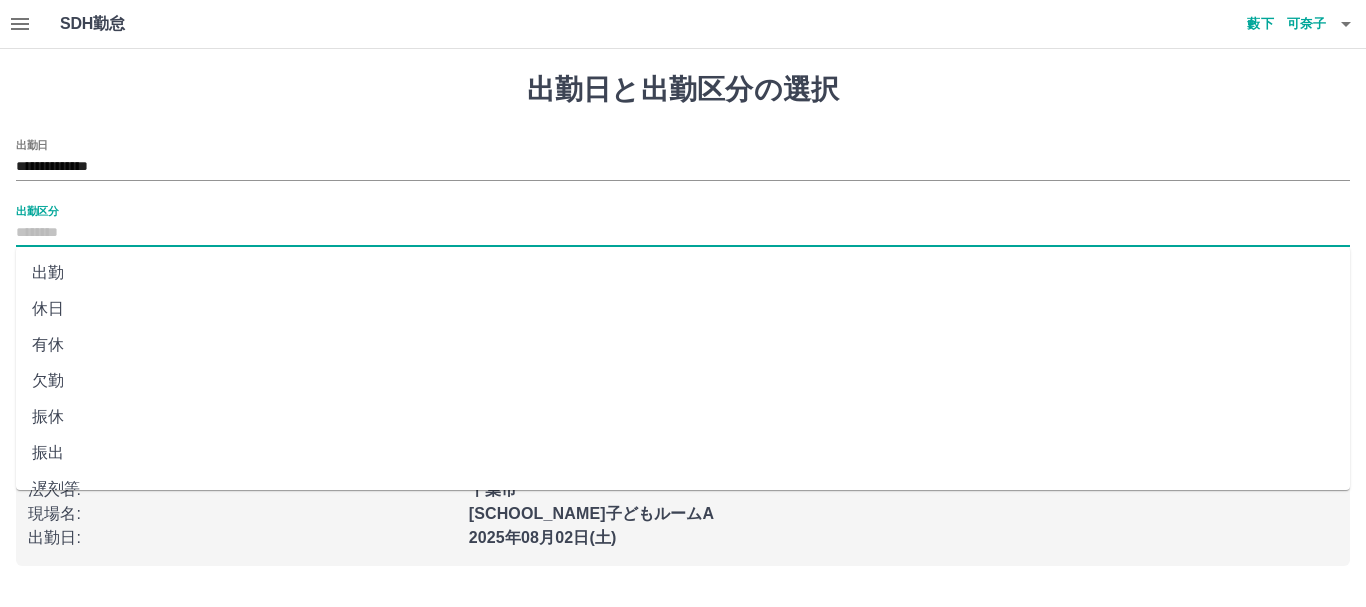 click on "出勤区分" at bounding box center (683, 233) 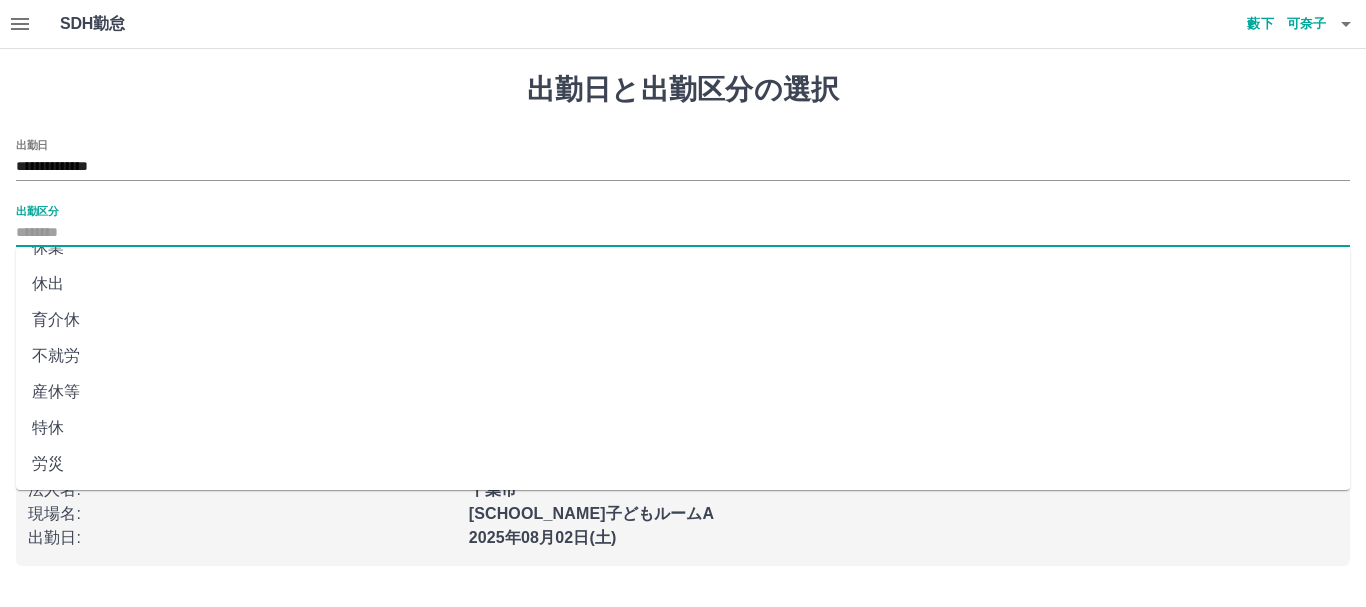 scroll, scrollTop: 400, scrollLeft: 0, axis: vertical 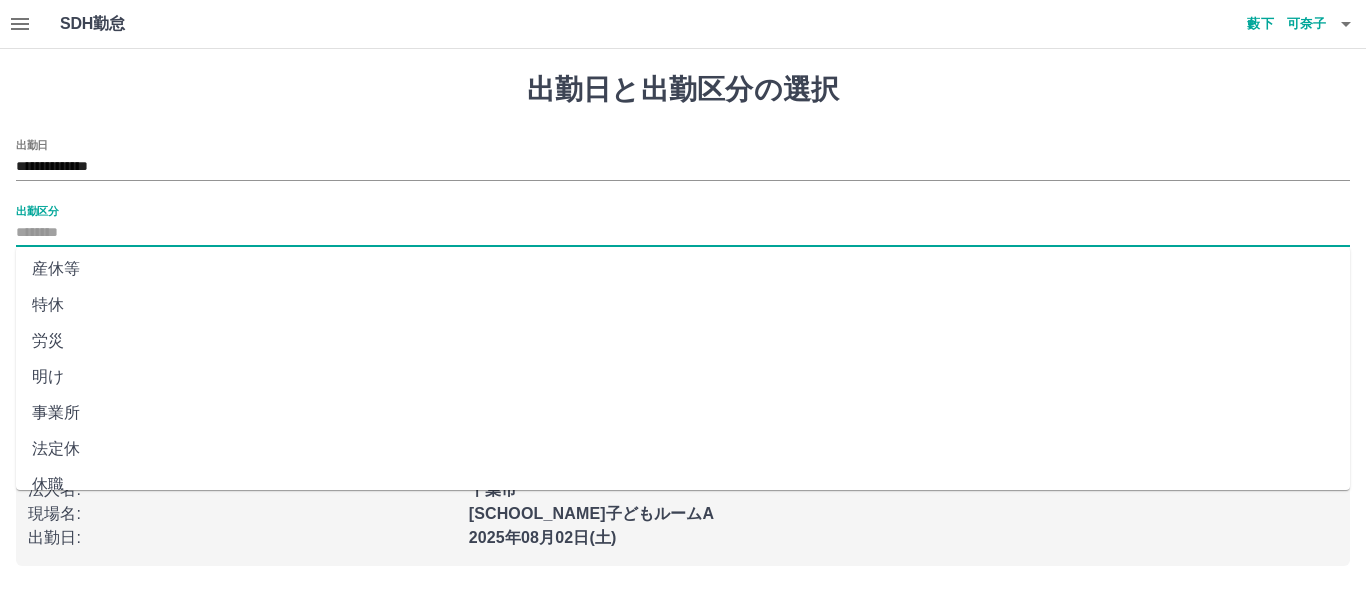 click on "法定休" at bounding box center [683, 449] 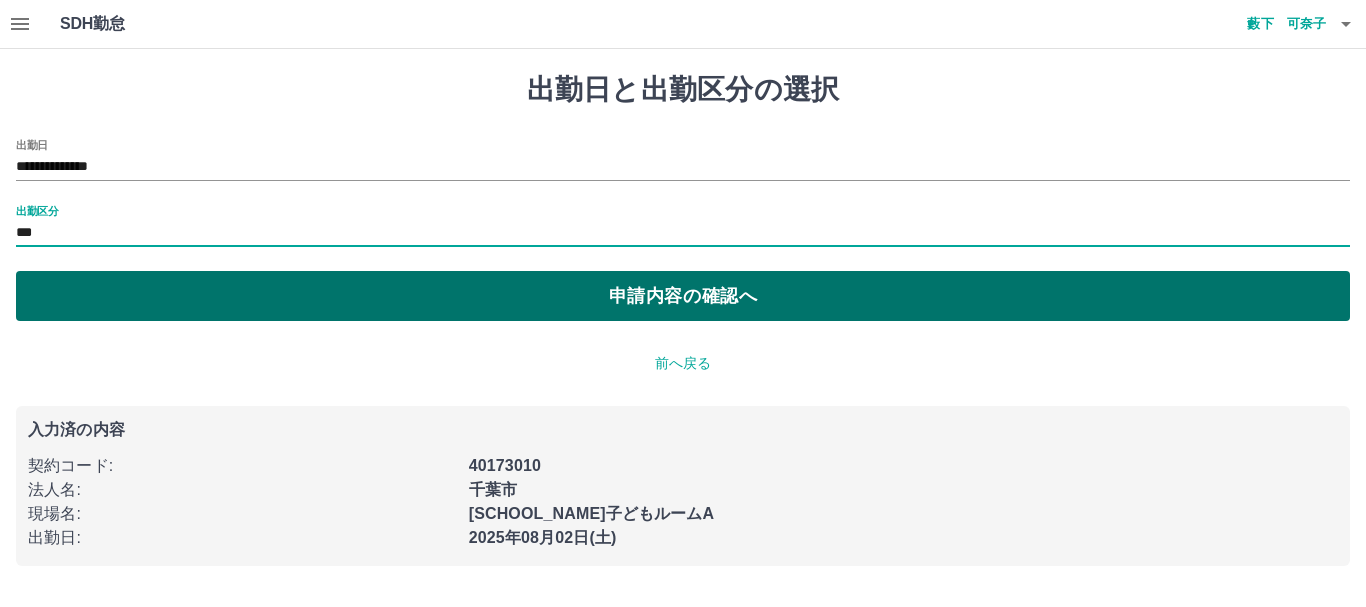 click on "申請内容の確認へ" at bounding box center (683, 296) 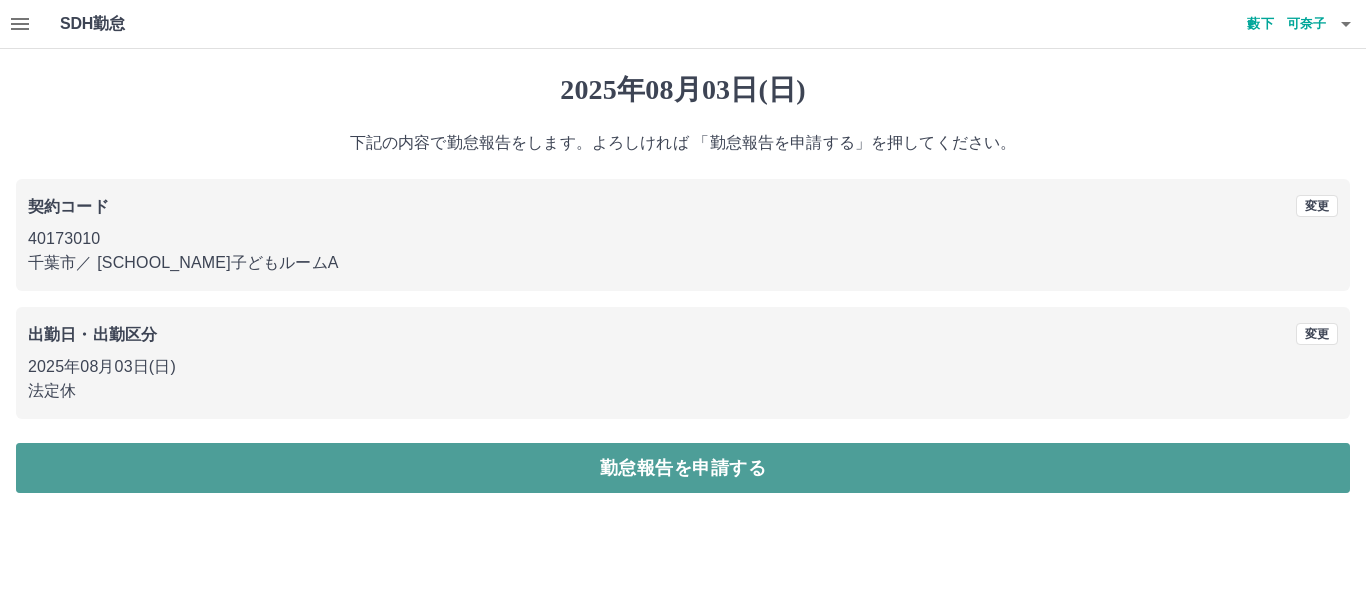 click on "勤怠報告を申請する" at bounding box center (683, 468) 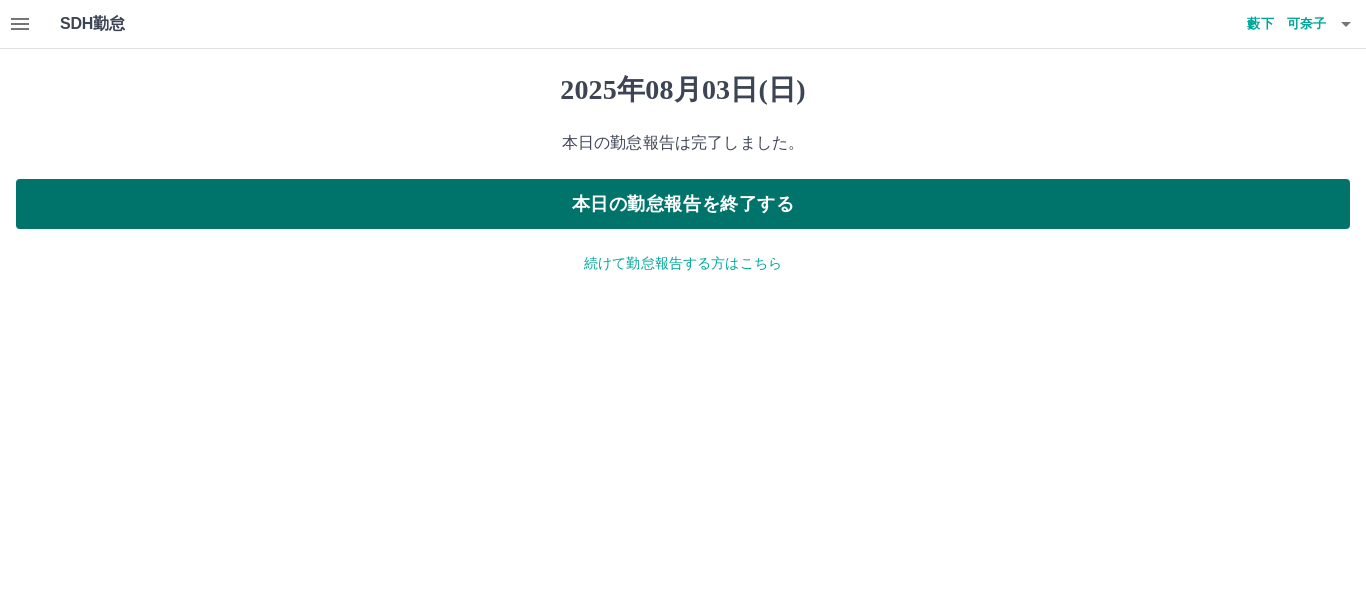 click on "本日の勤怠報告を終了する" at bounding box center [683, 204] 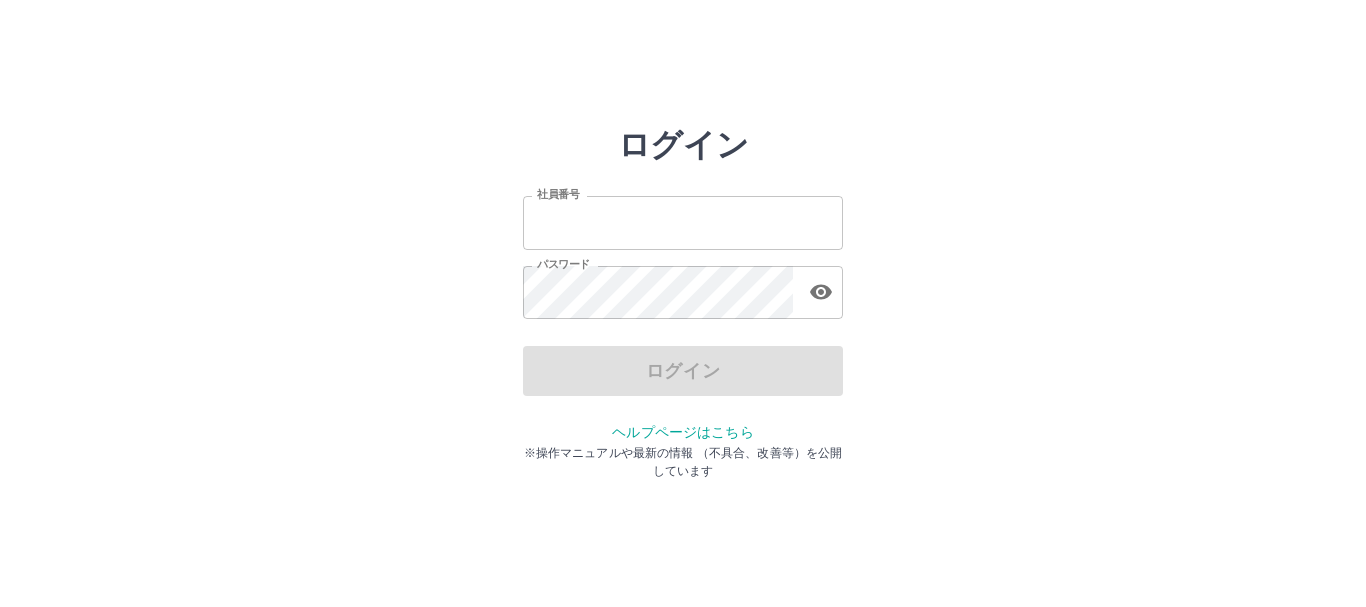 scroll, scrollTop: 0, scrollLeft: 0, axis: both 